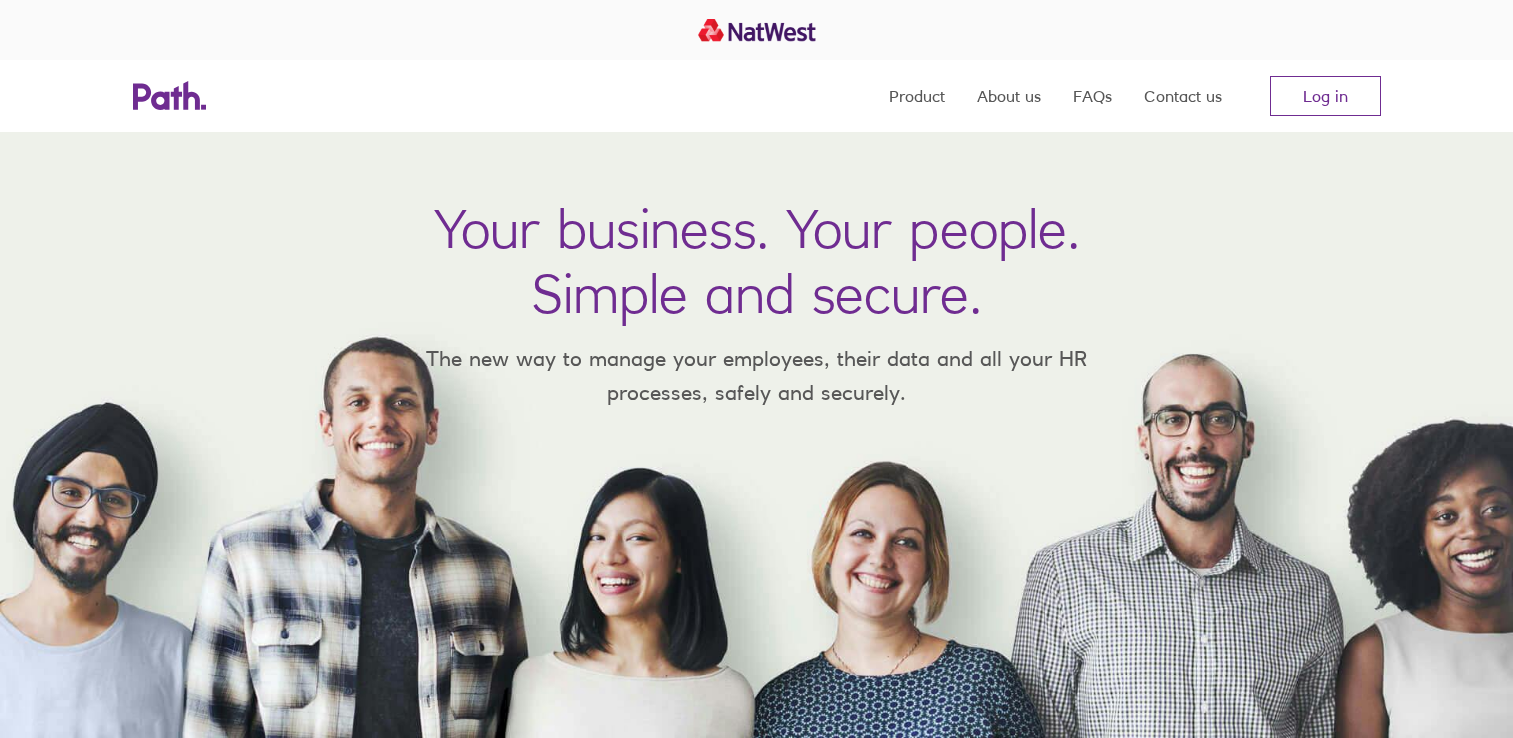 scroll, scrollTop: 0, scrollLeft: 0, axis: both 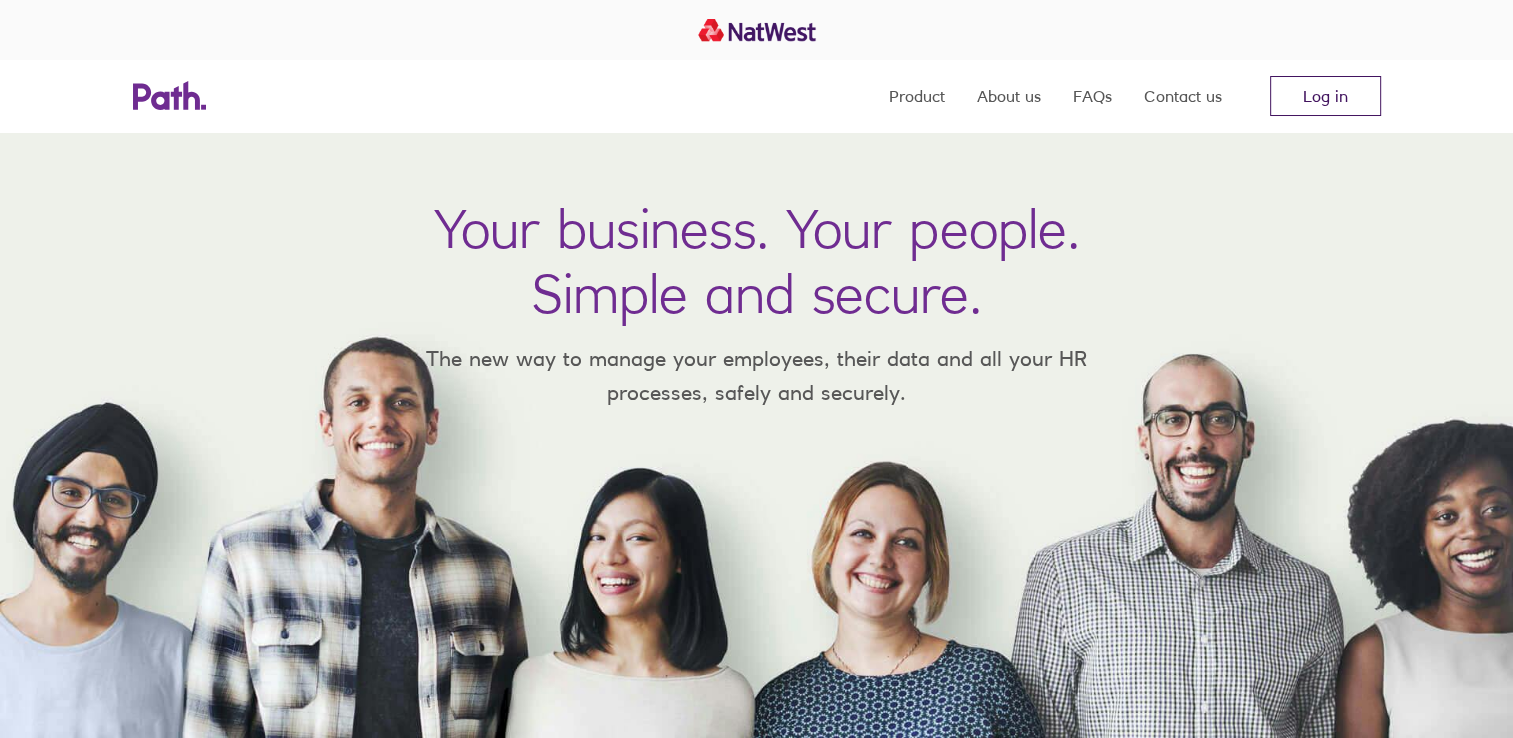 click on "Log in" at bounding box center [1325, 96] 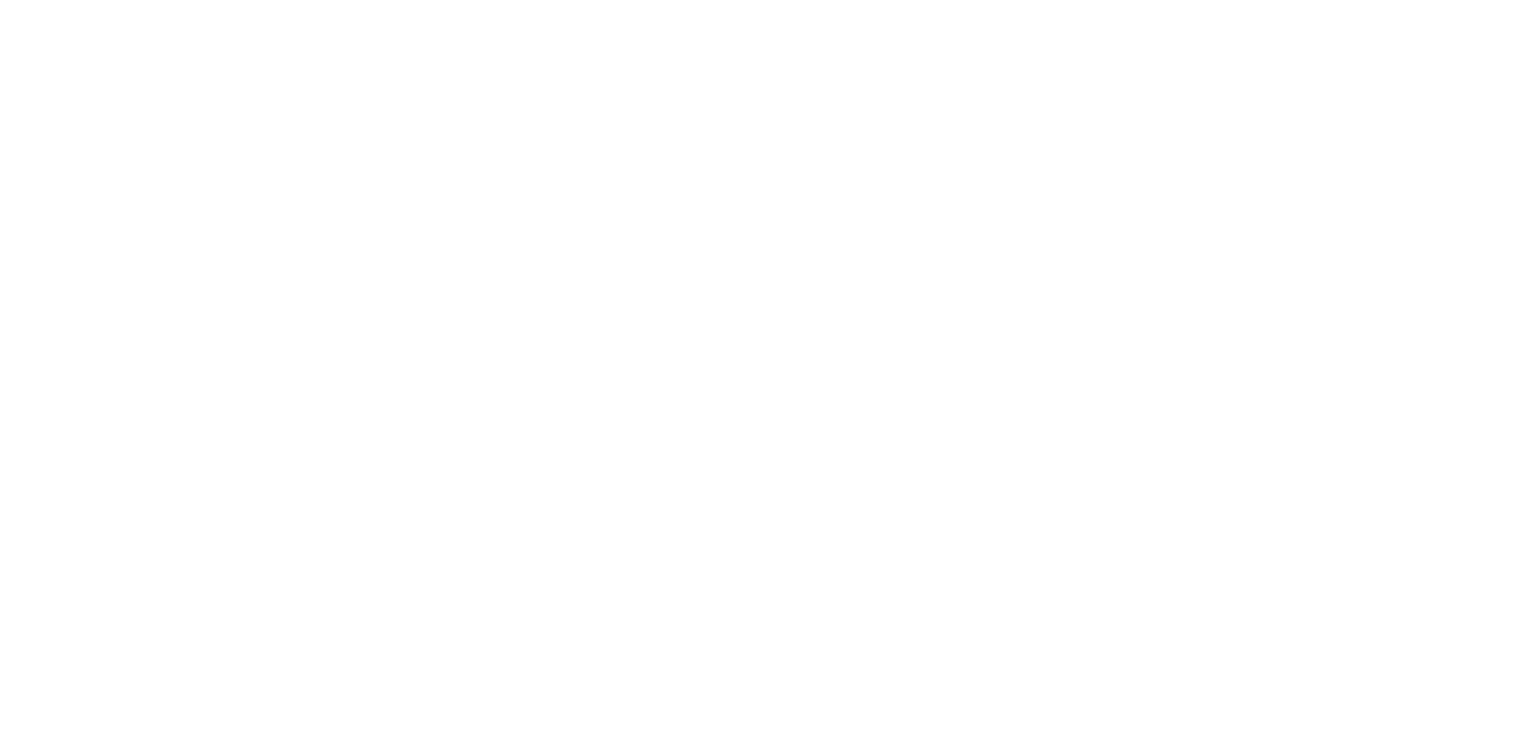 scroll, scrollTop: 0, scrollLeft: 0, axis: both 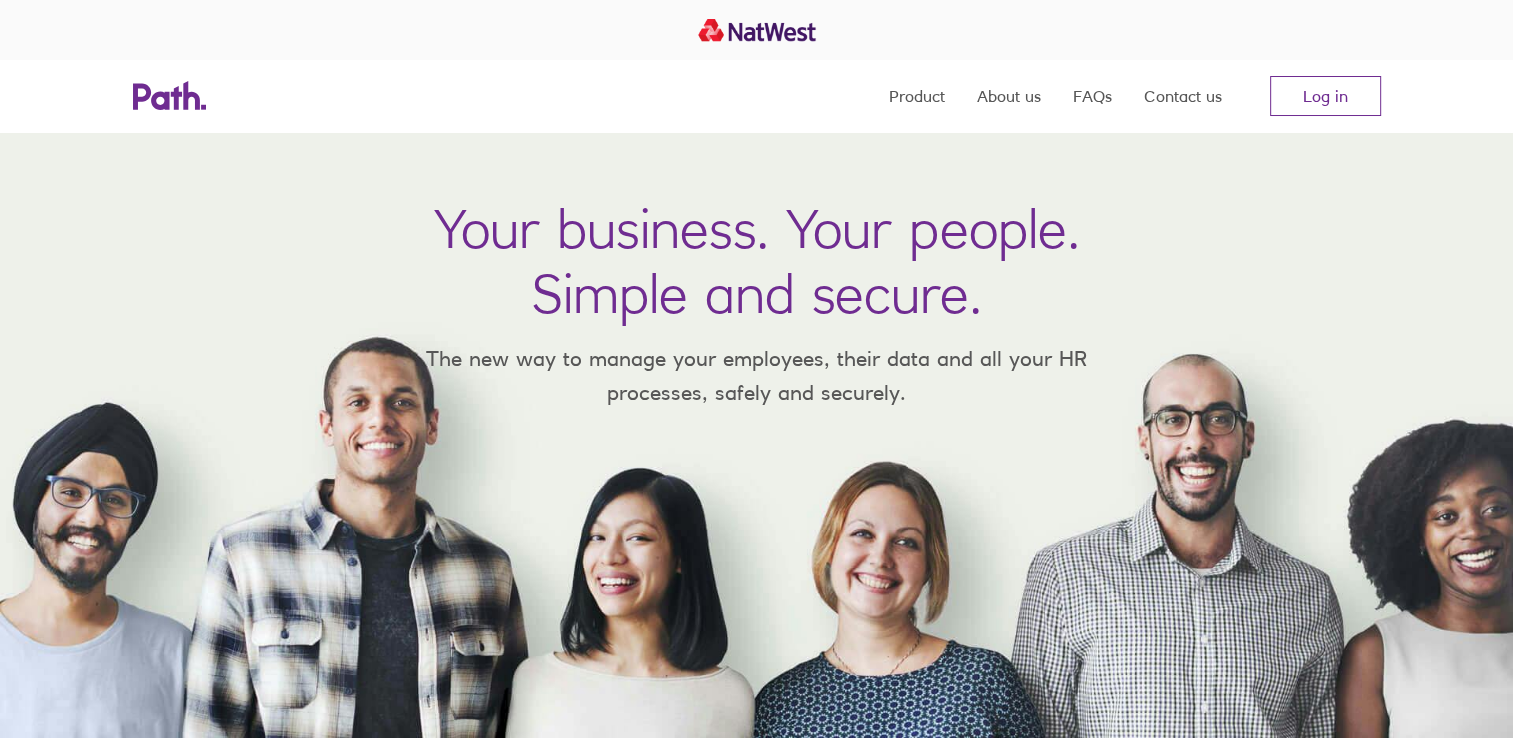click on "Log in" at bounding box center (1325, 96) 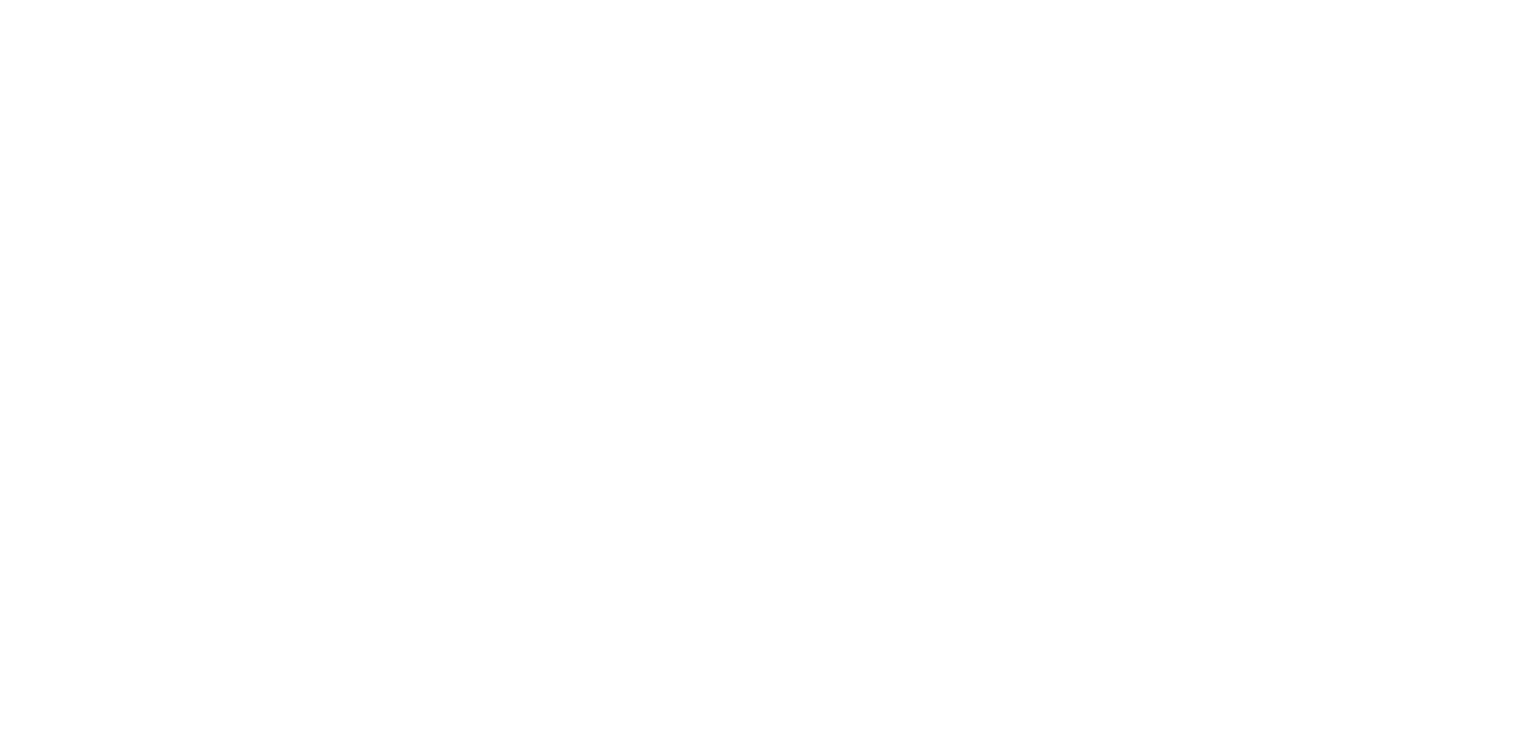 scroll, scrollTop: 0, scrollLeft: 0, axis: both 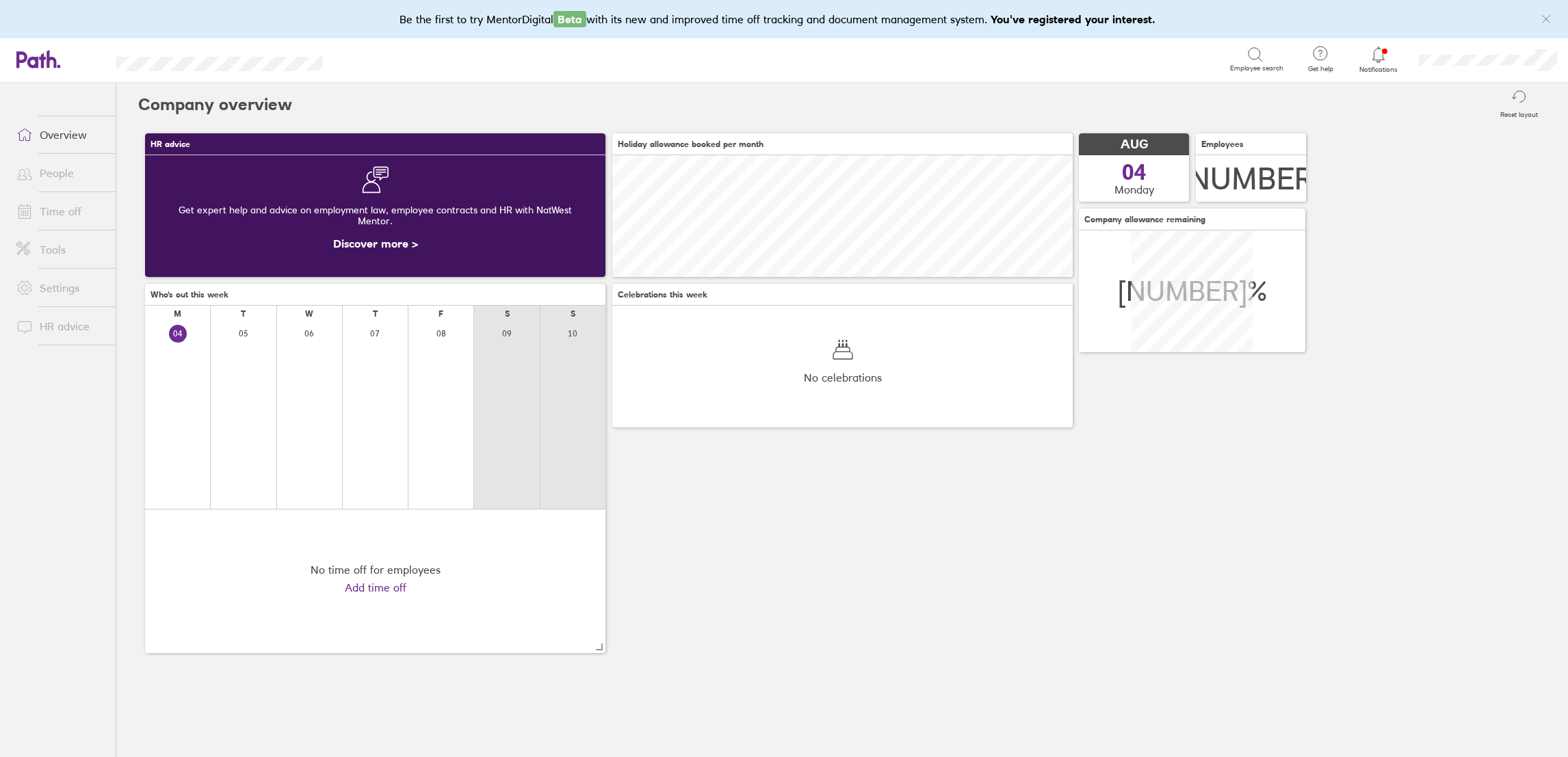 click on "People" at bounding box center (60, 173) 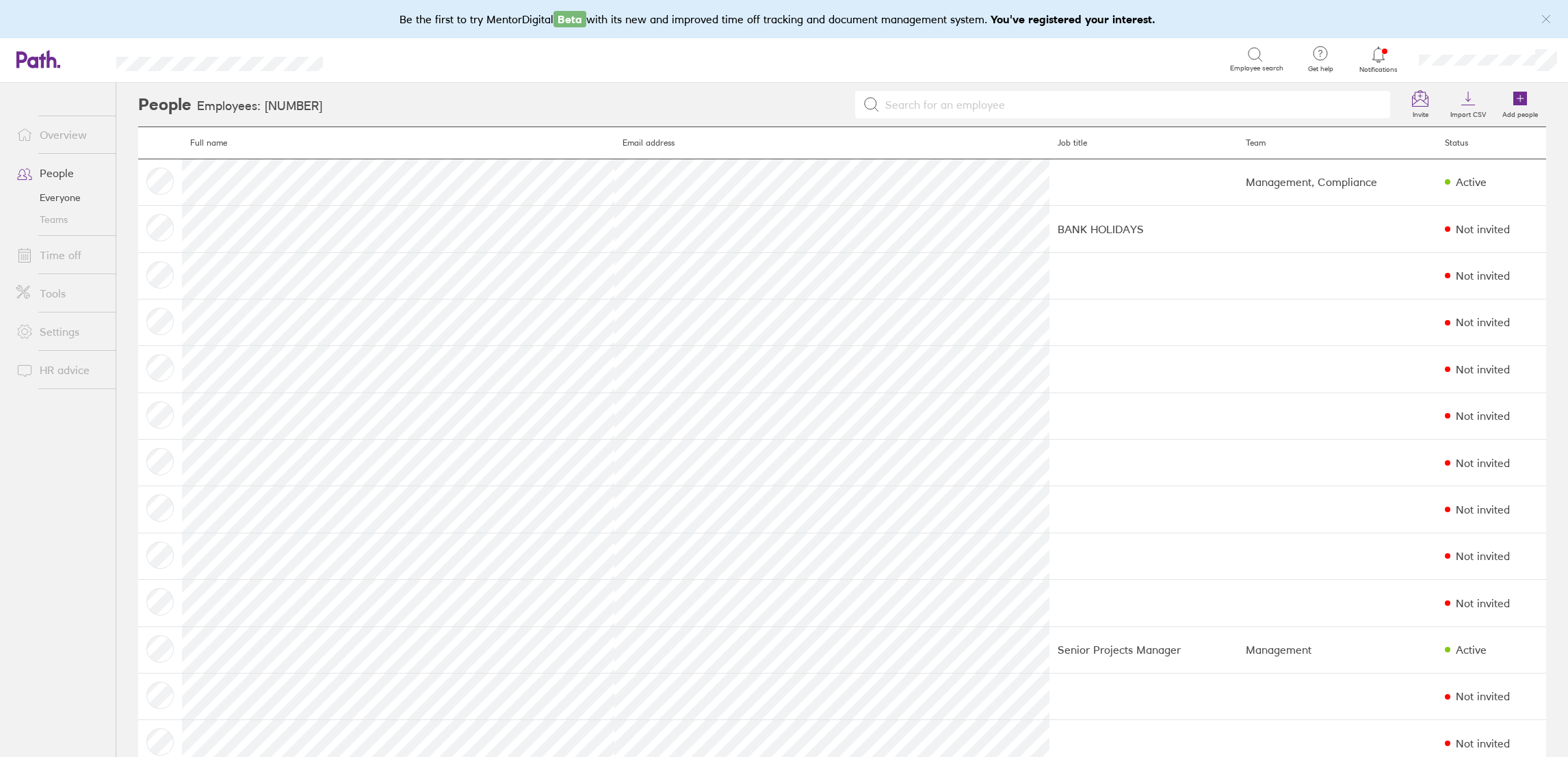 click on "Time off" at bounding box center (60, 255) 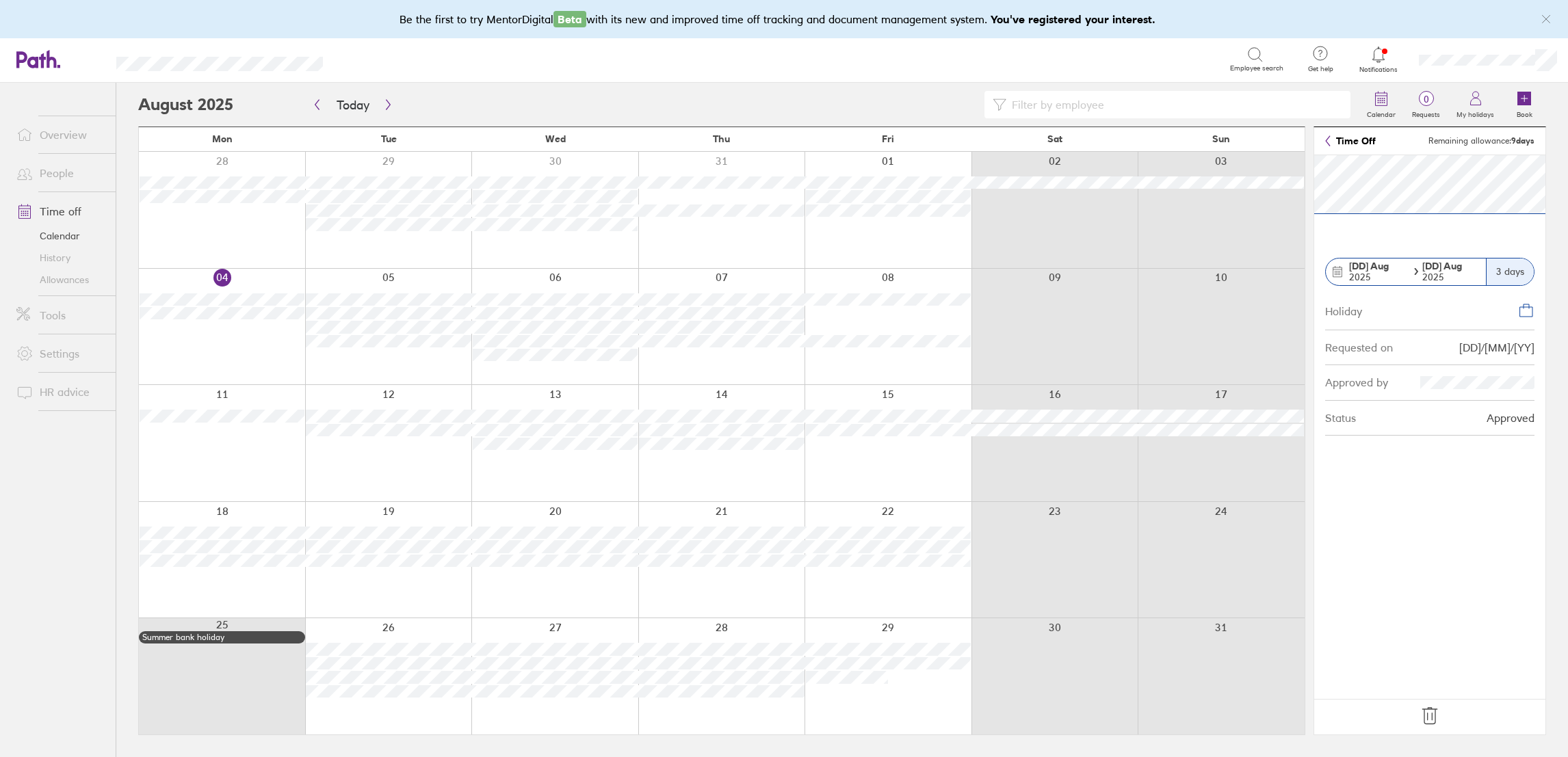 click 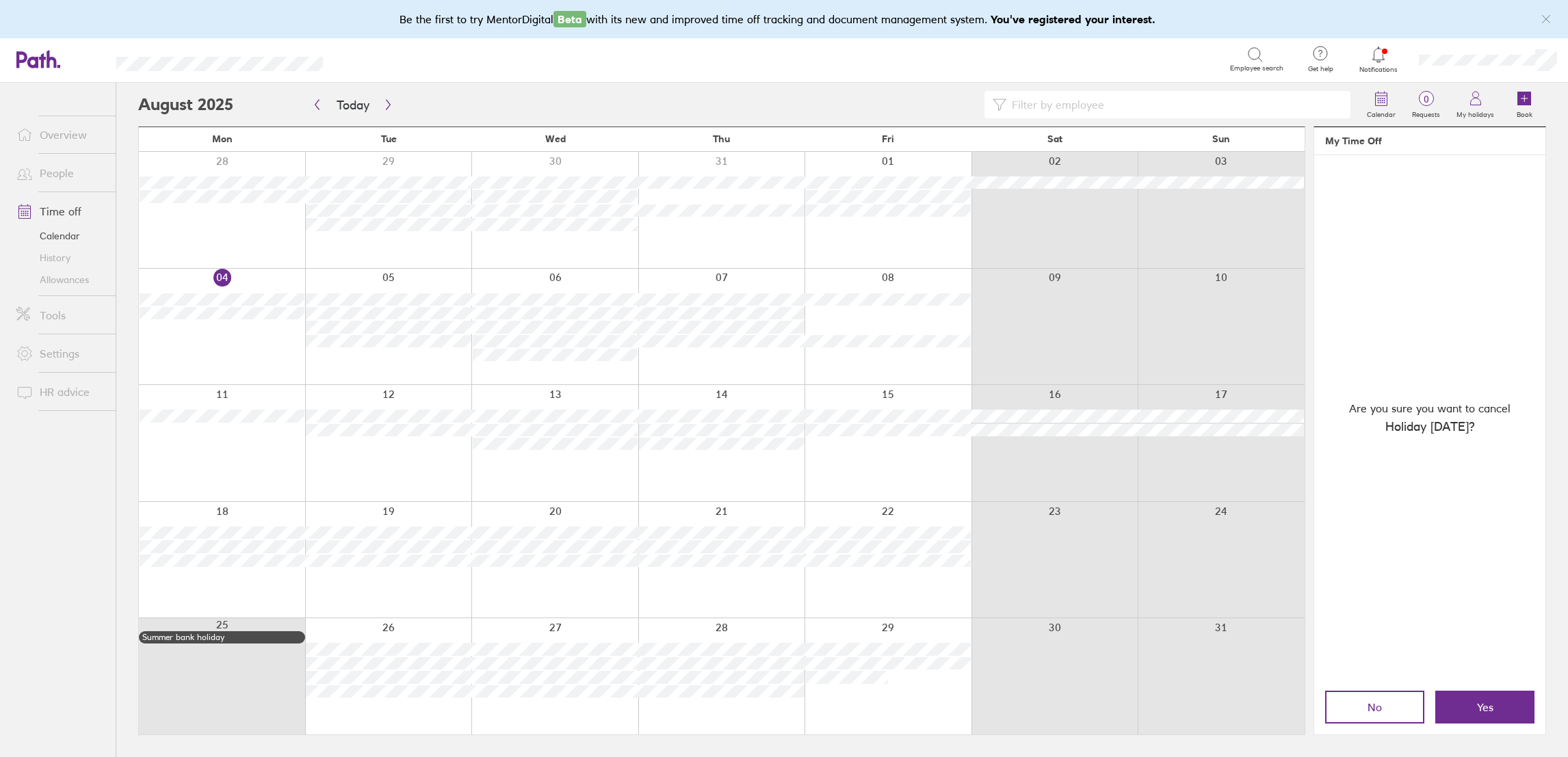 click on "No Yes" at bounding box center (1430, 707) 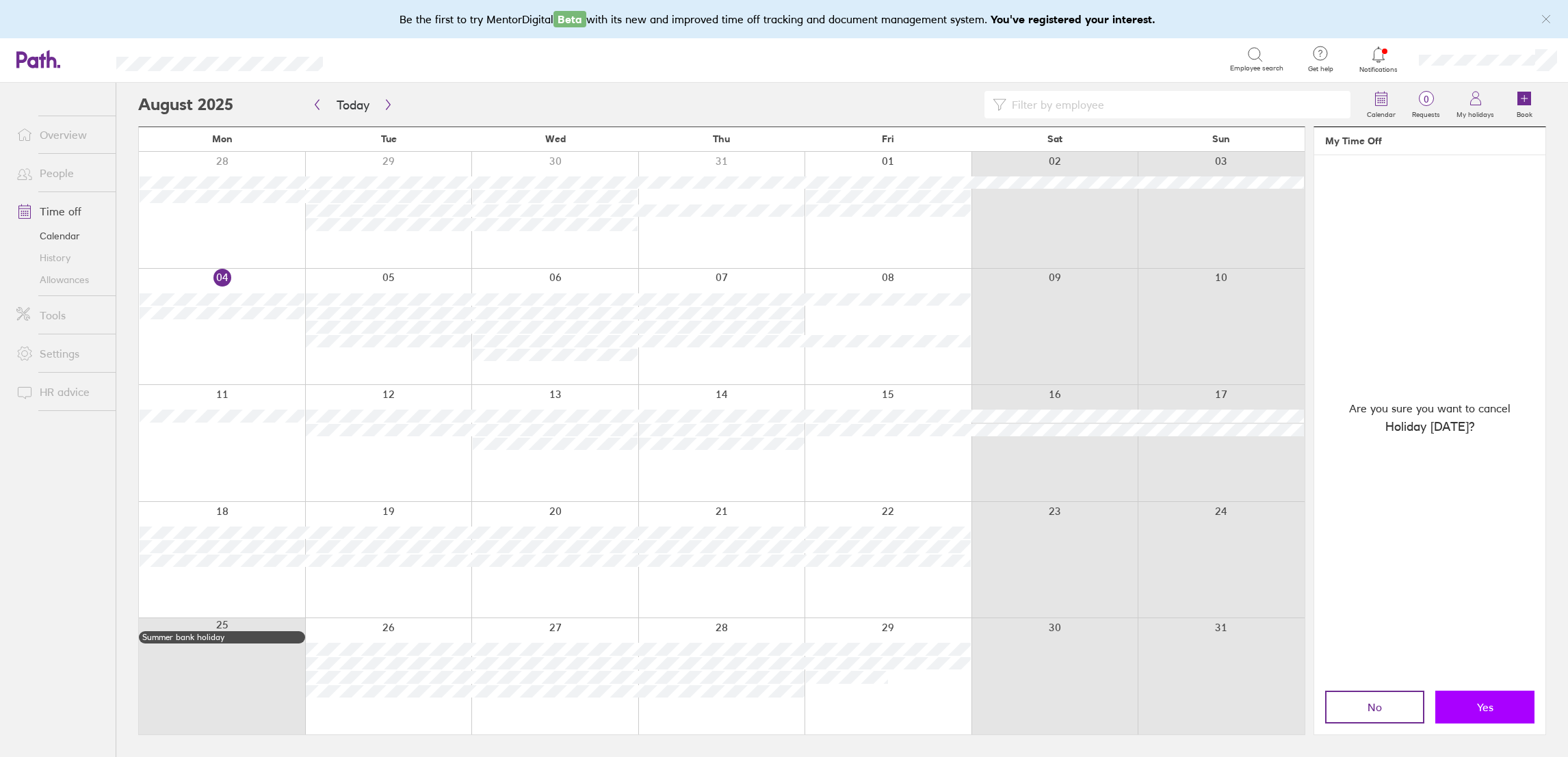 click on "Yes" at bounding box center (1485, 707) 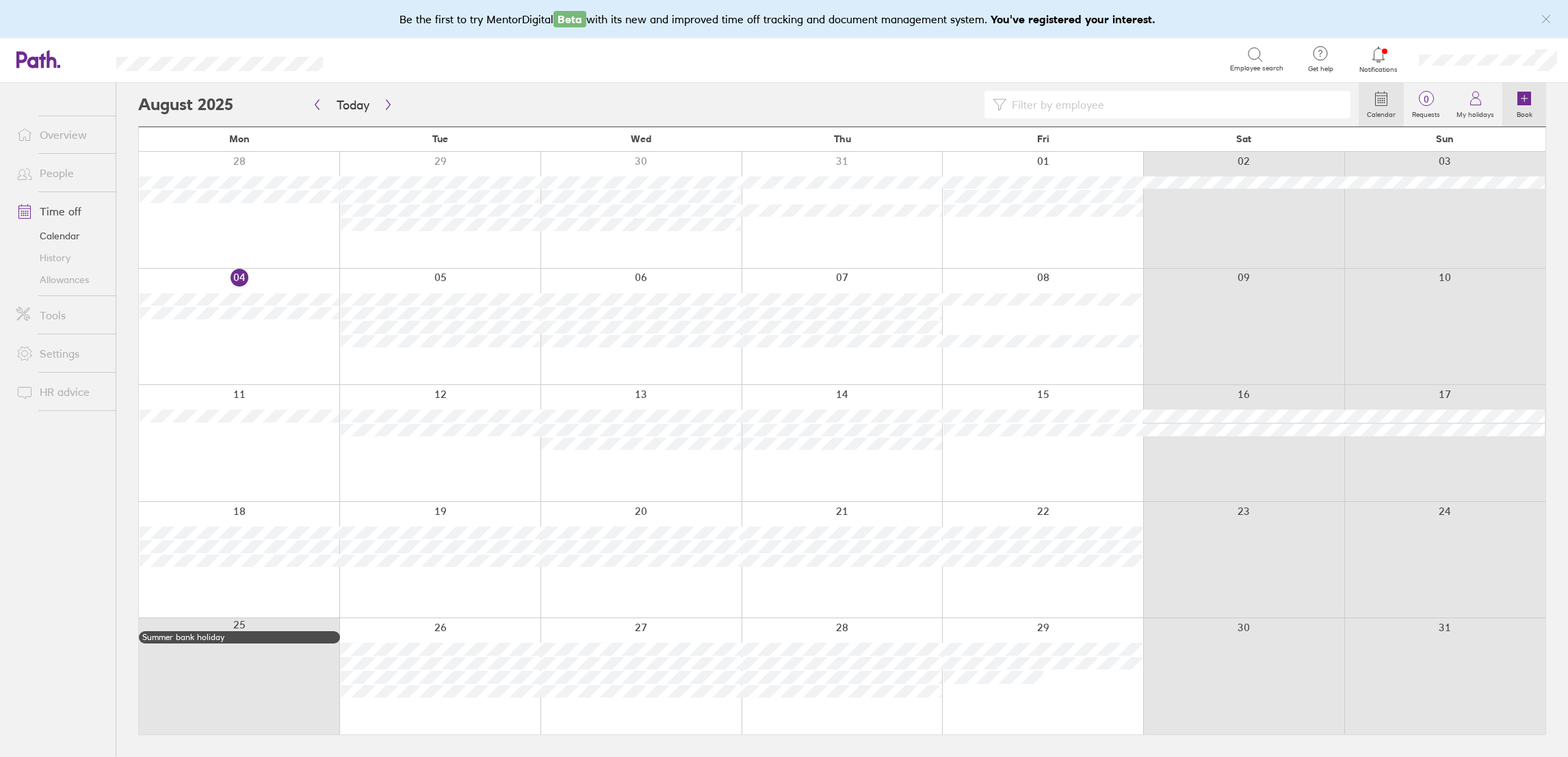 click on "Book" at bounding box center (1524, 105) 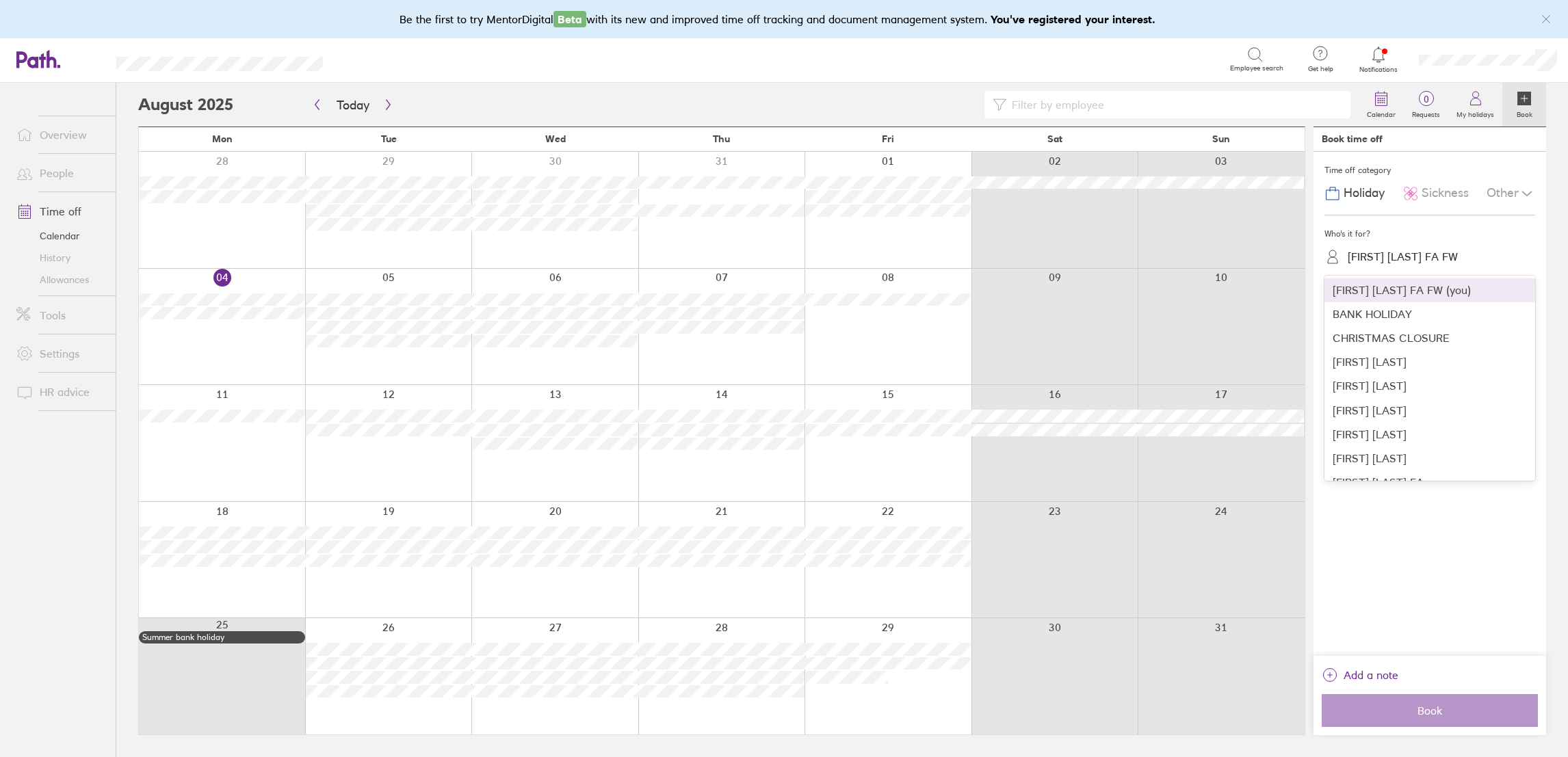 click on "Alison Eversden FA FW" at bounding box center [1402, 256] 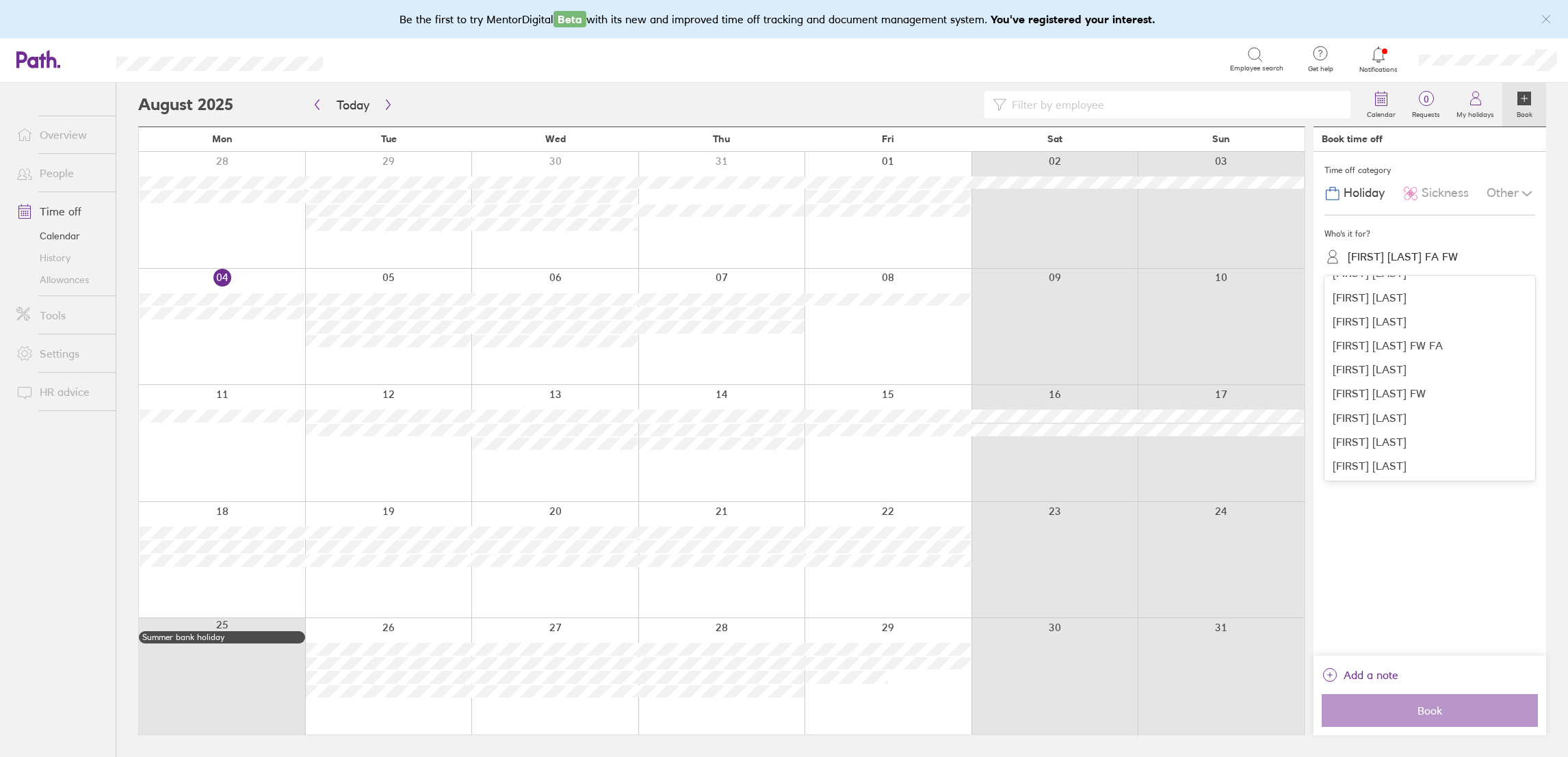 scroll, scrollTop: 358, scrollLeft: 0, axis: vertical 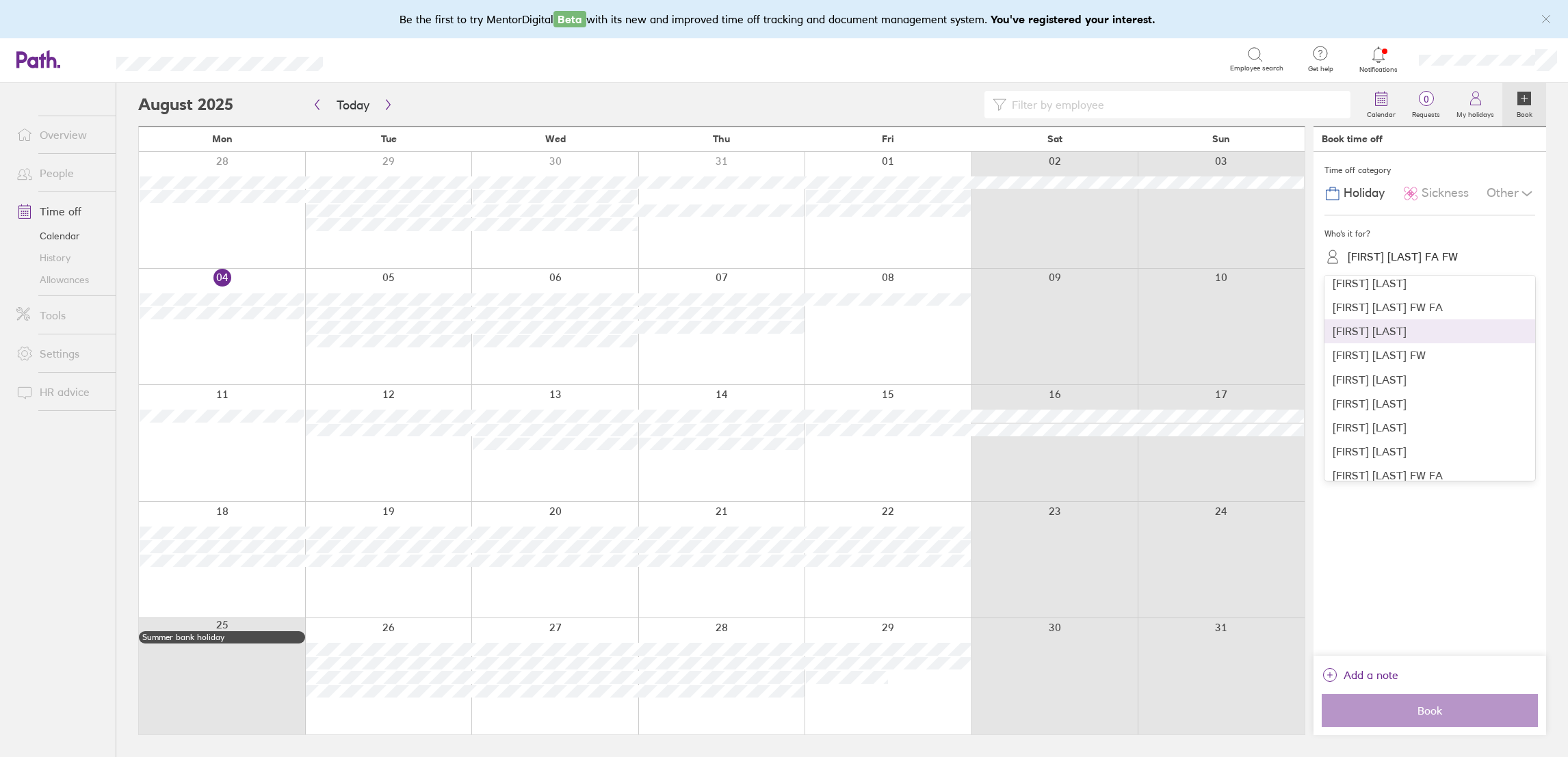click on "mirelle smith" at bounding box center [1430, 331] 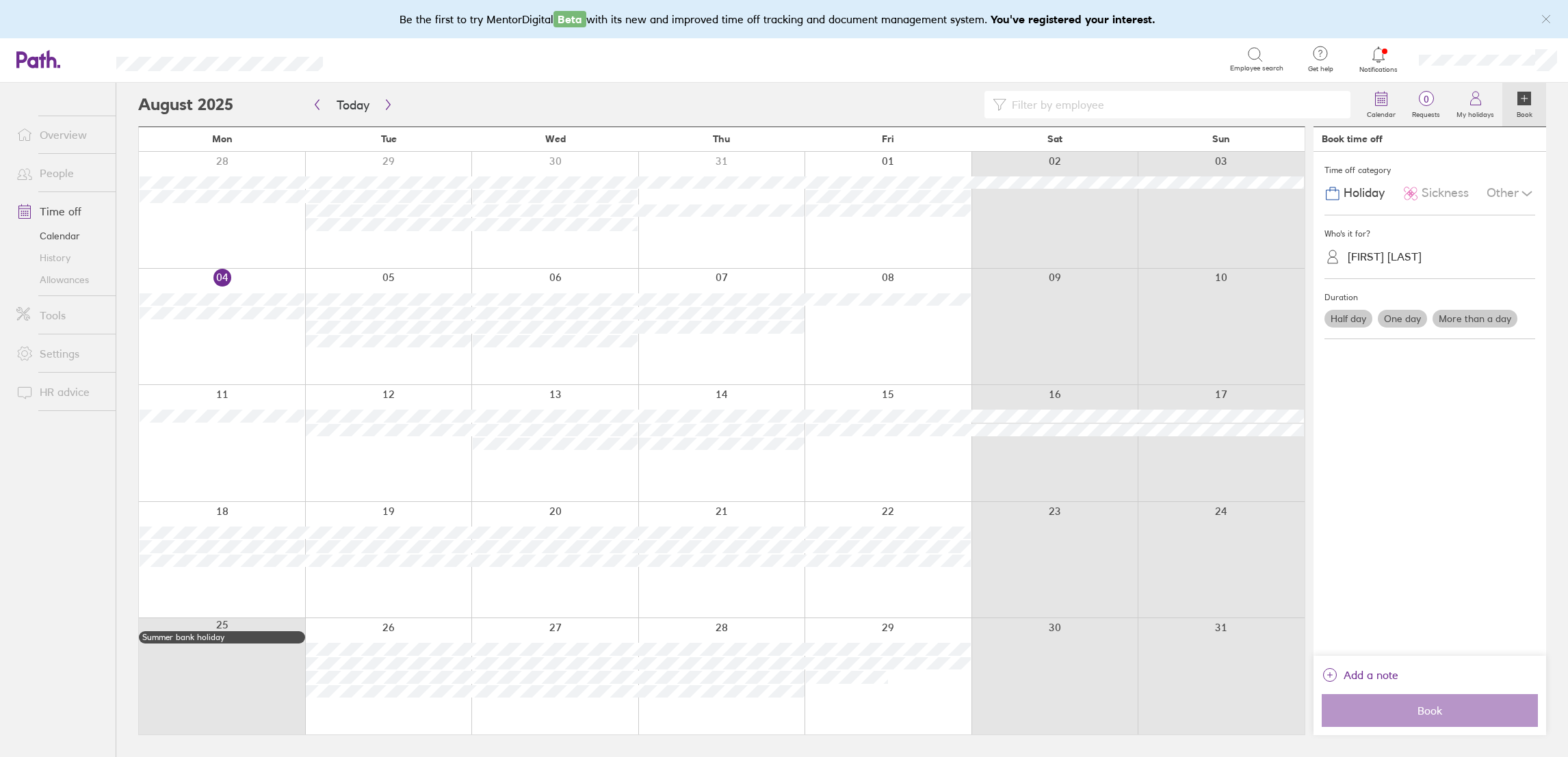 click on "One day" at bounding box center [1402, 319] 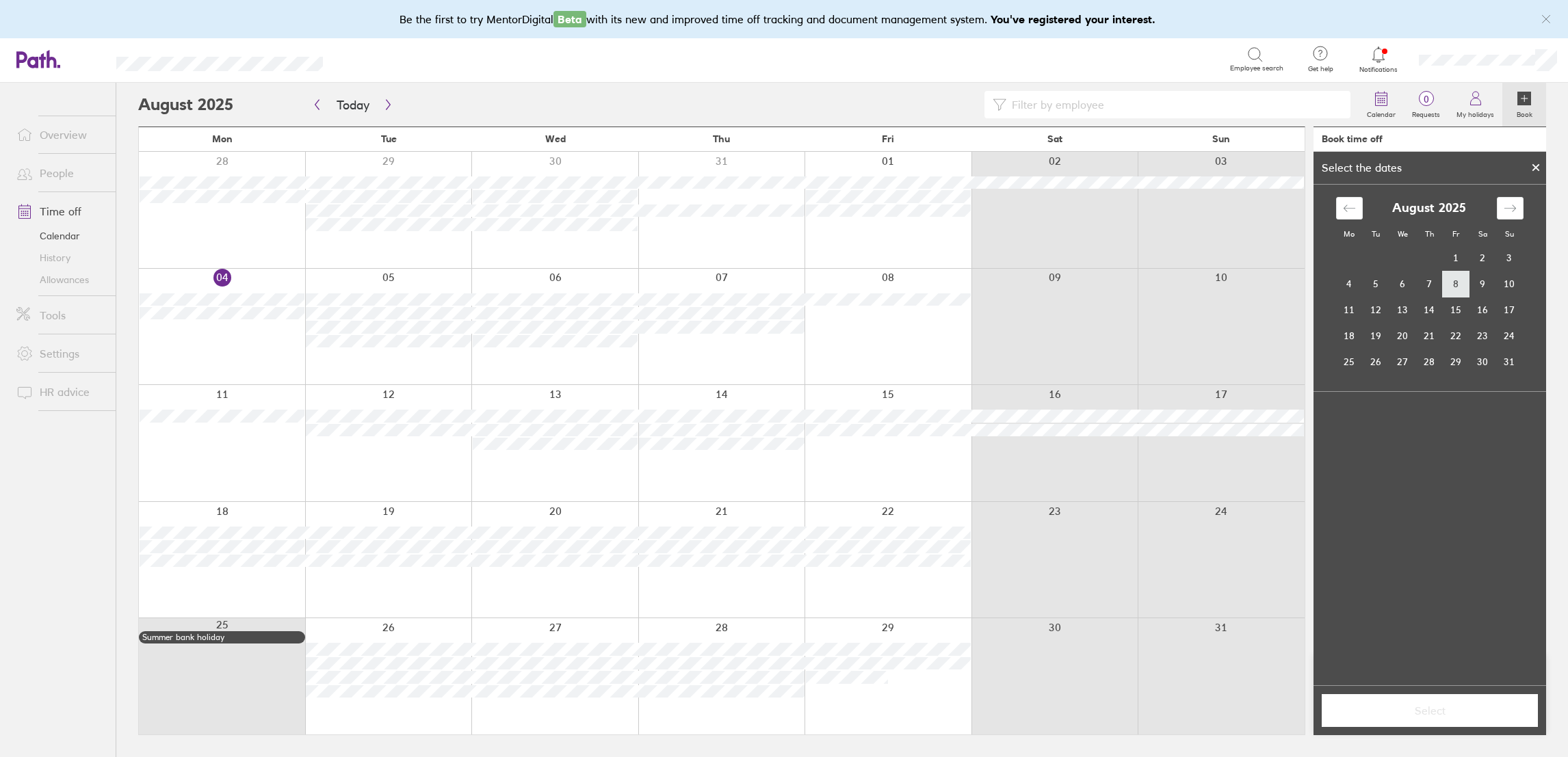 click on "8" at bounding box center (1456, 284) 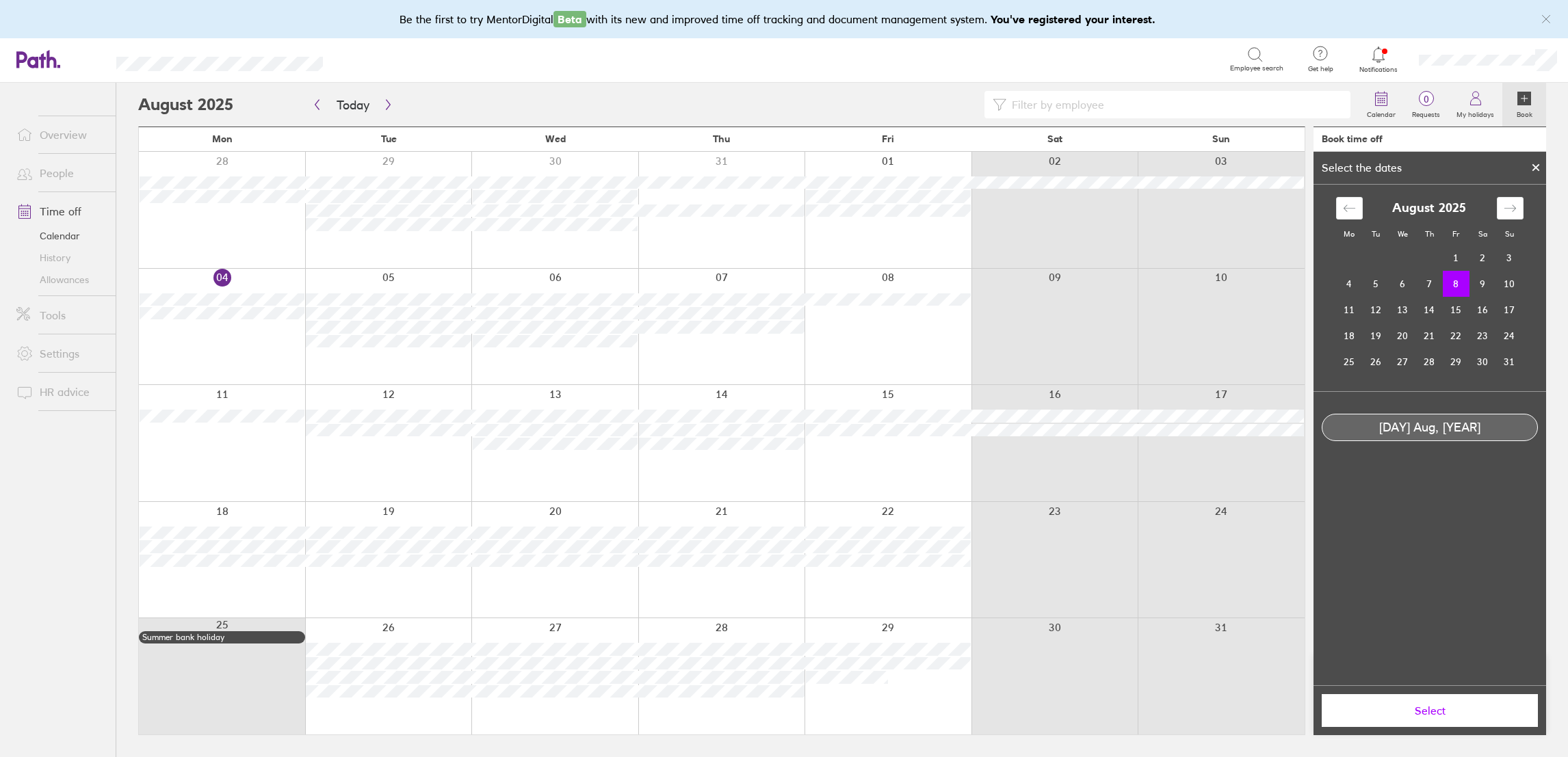 click on "Select" at bounding box center [1430, 710] 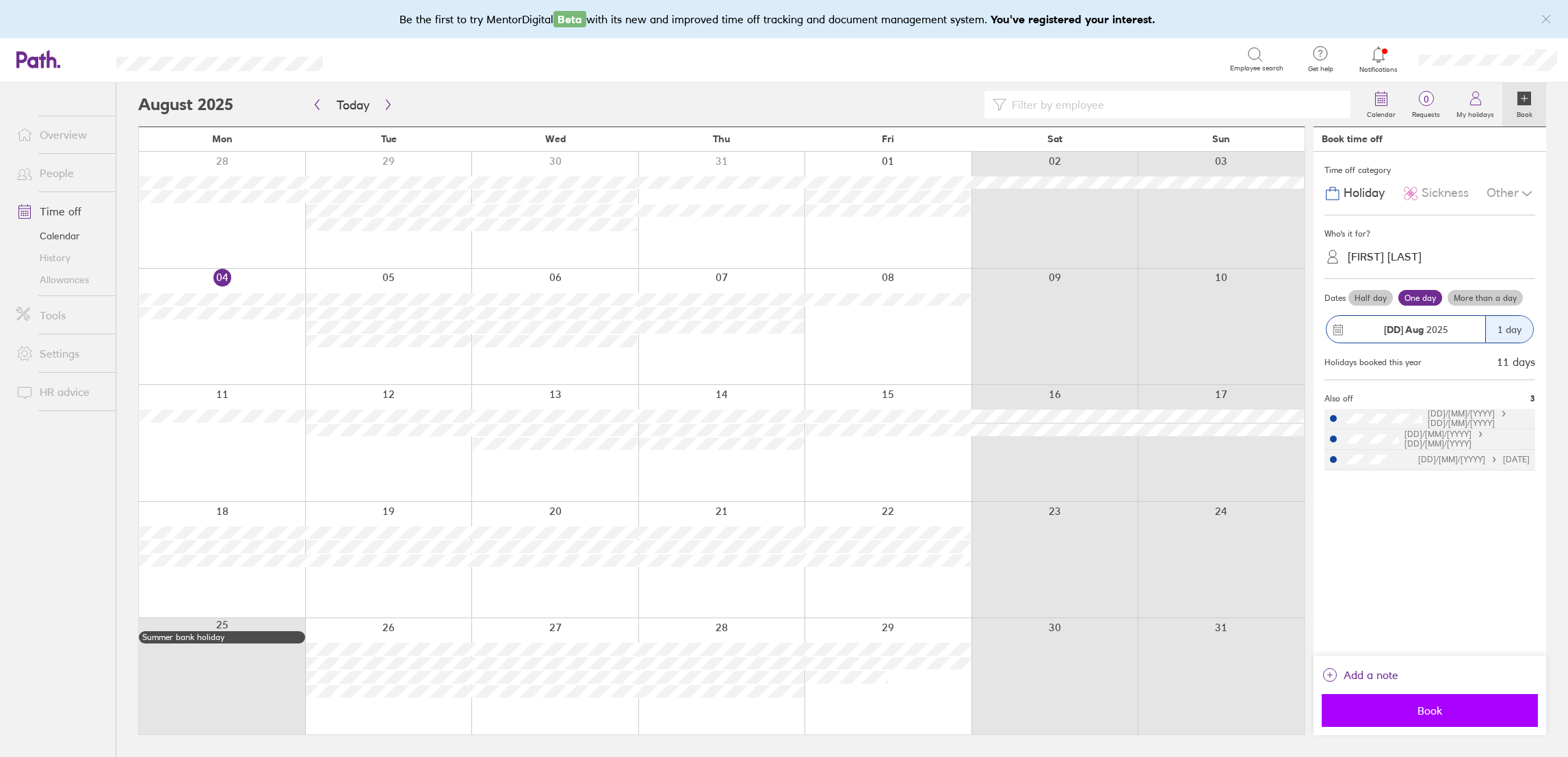 click on "Book" at bounding box center (1430, 710) 